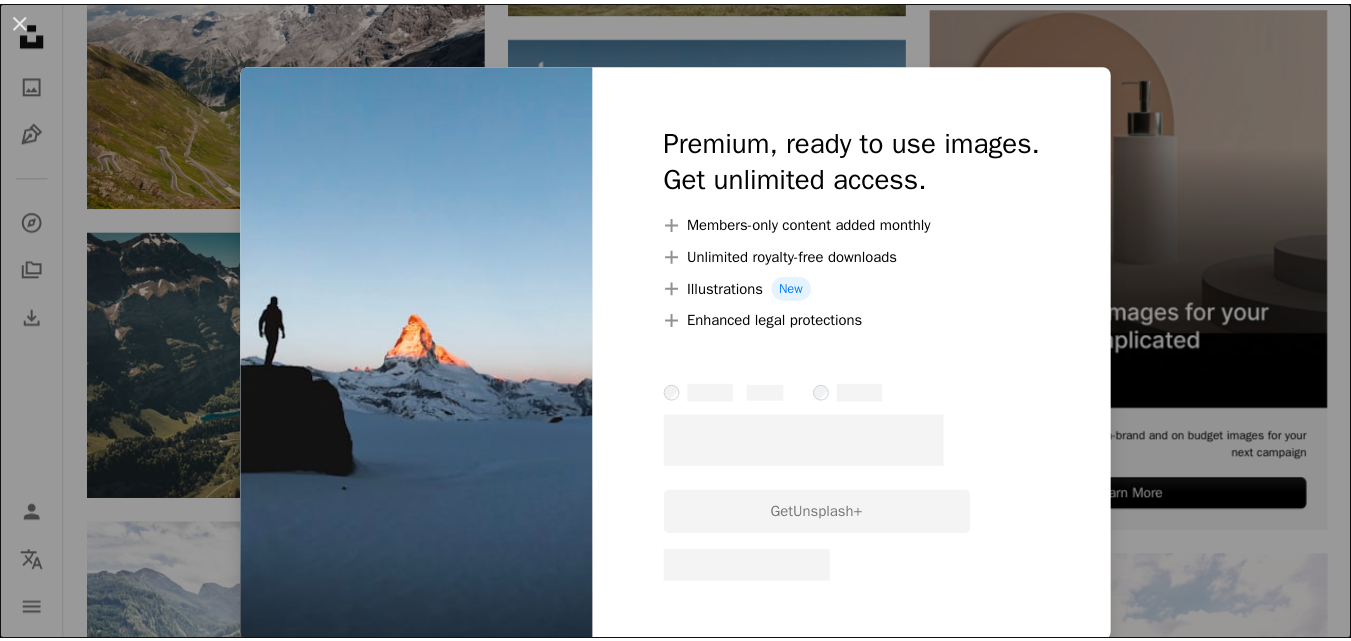 scroll, scrollTop: 6800, scrollLeft: 0, axis: vertical 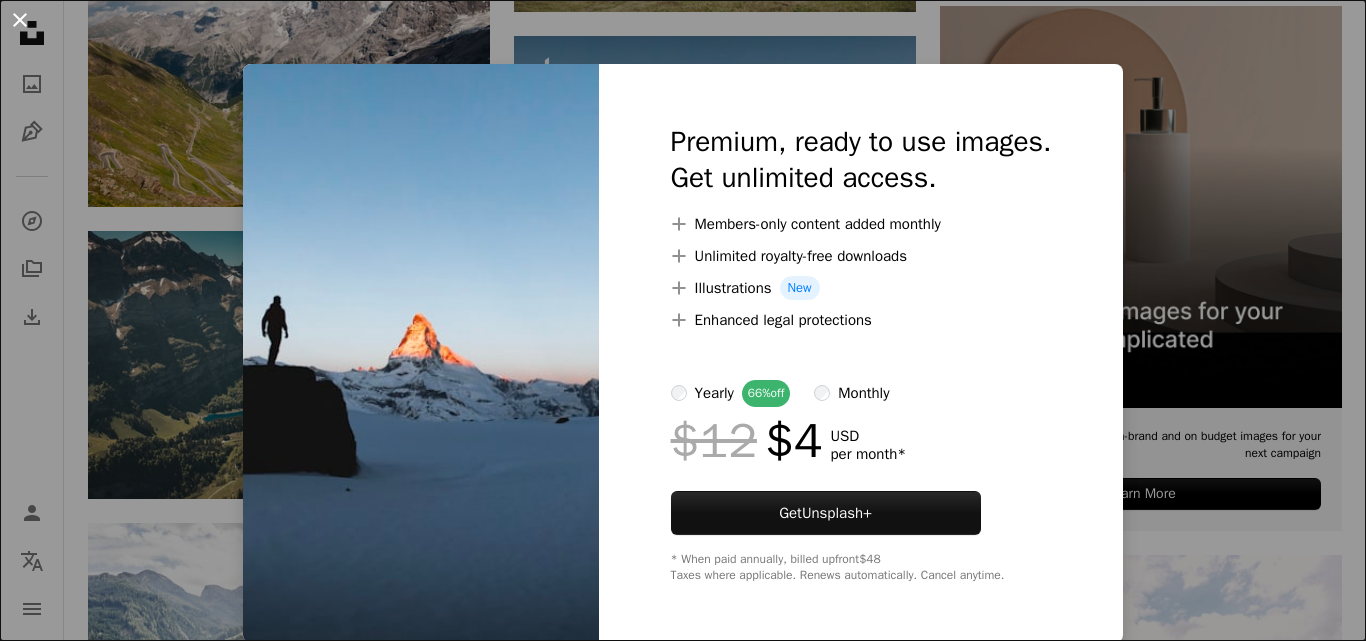click on "An X shape" at bounding box center [20, 20] 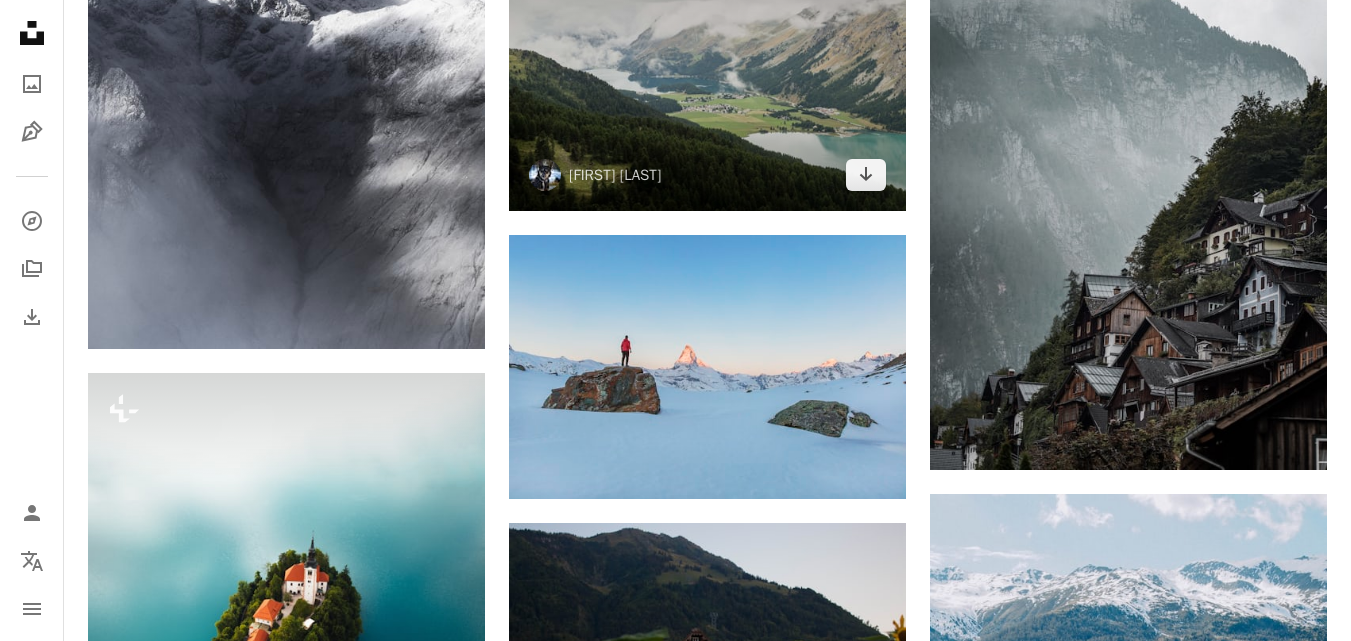 scroll, scrollTop: 13500, scrollLeft: 0, axis: vertical 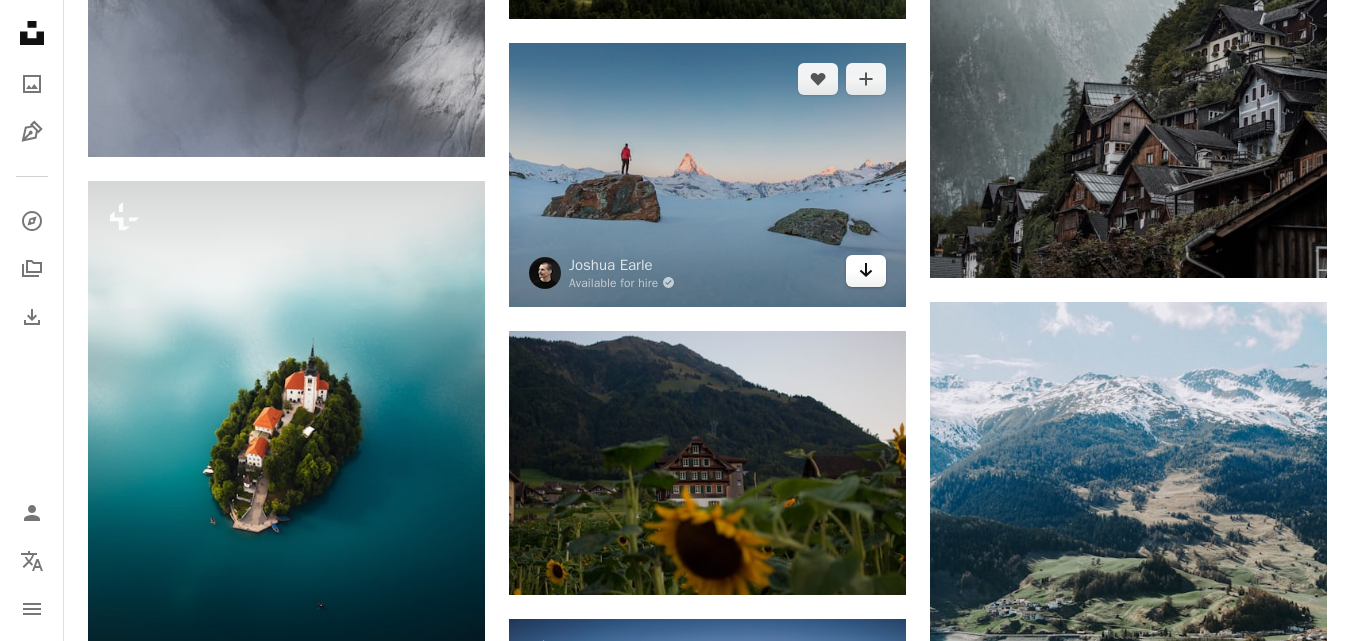 click on "Arrow pointing down" 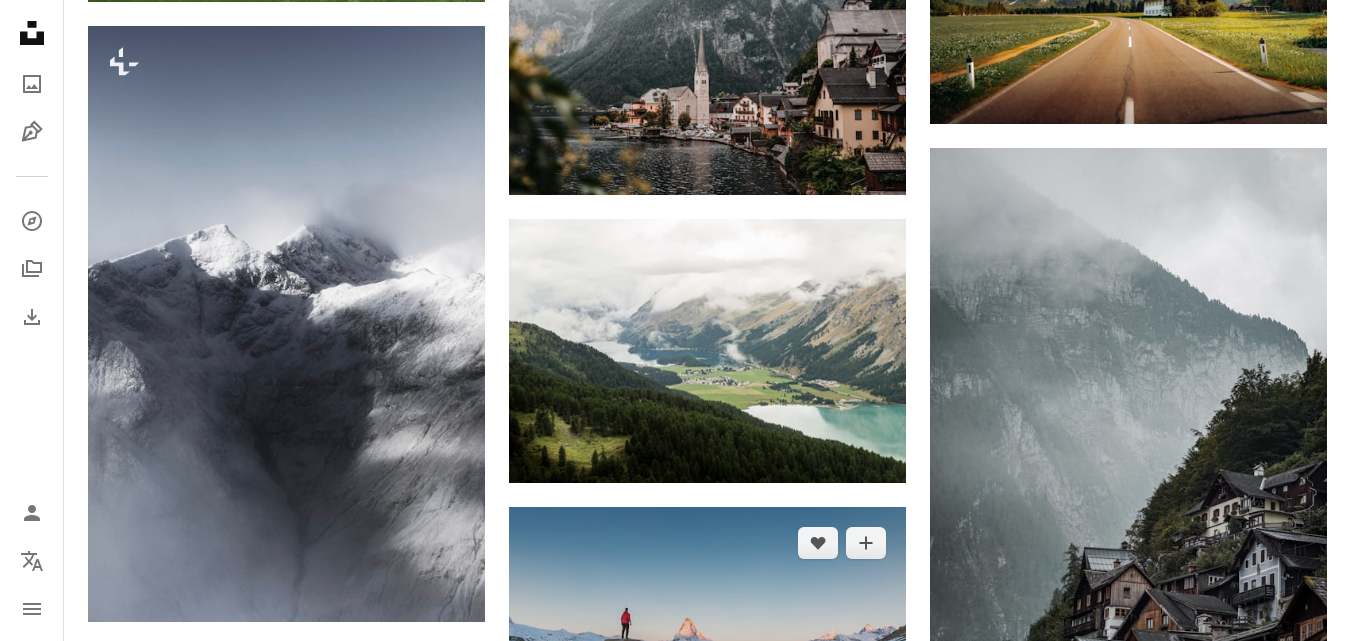 scroll, scrollTop: 0, scrollLeft: 0, axis: both 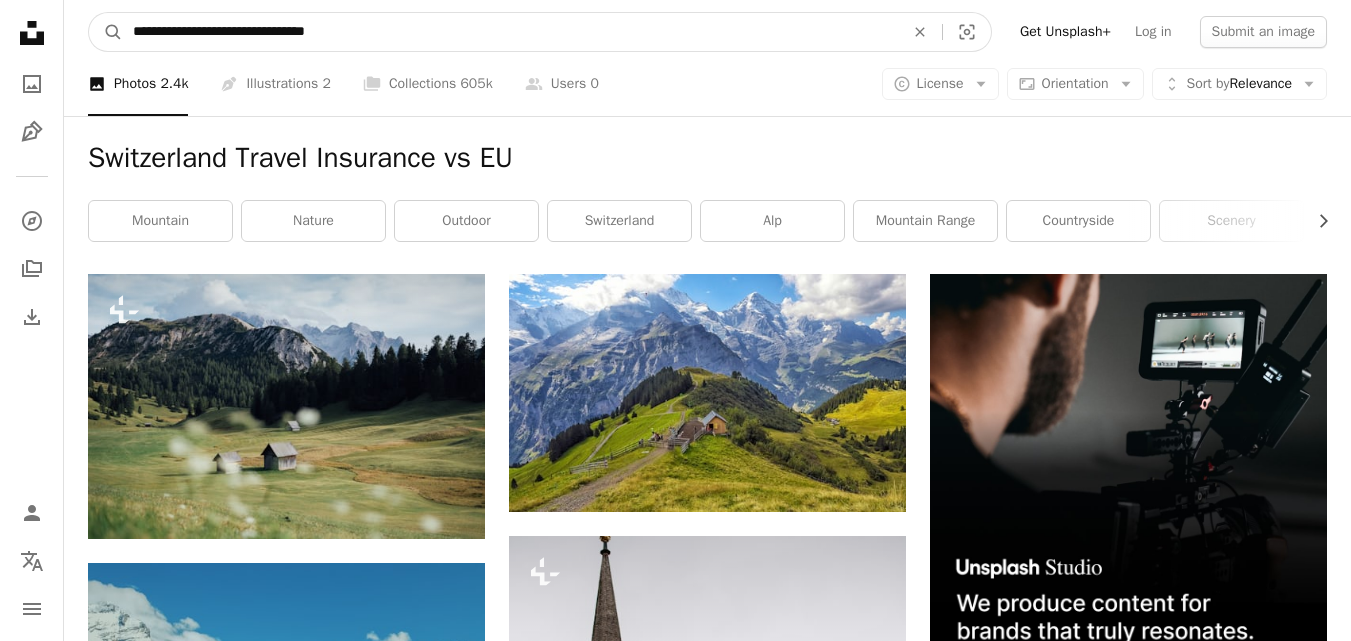 drag, startPoint x: 908, startPoint y: 30, endPoint x: 809, endPoint y: 32, distance: 99.0202 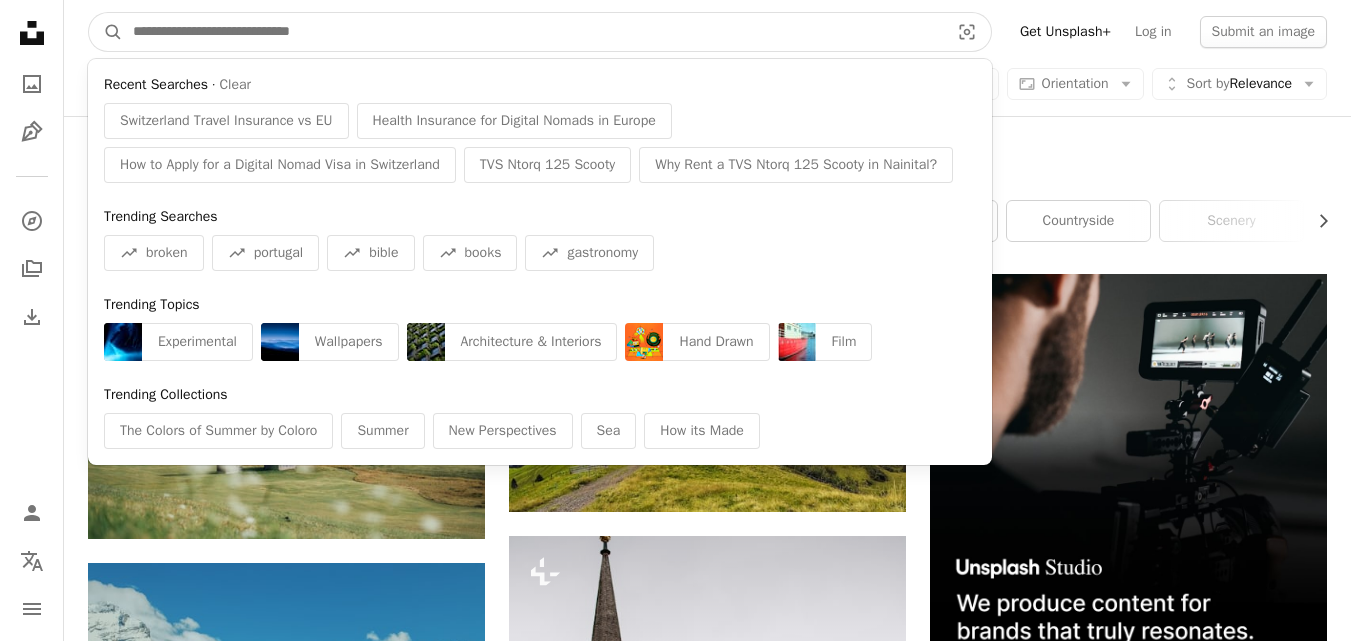 click at bounding box center (533, 32) 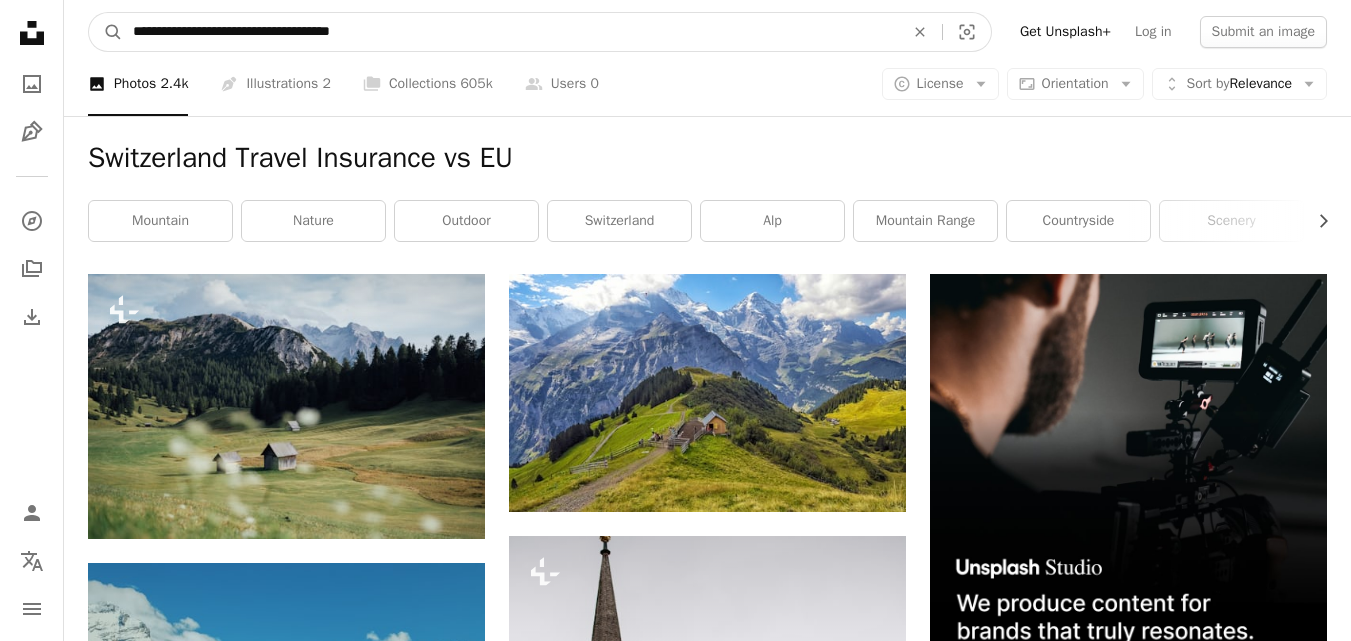 type on "**********" 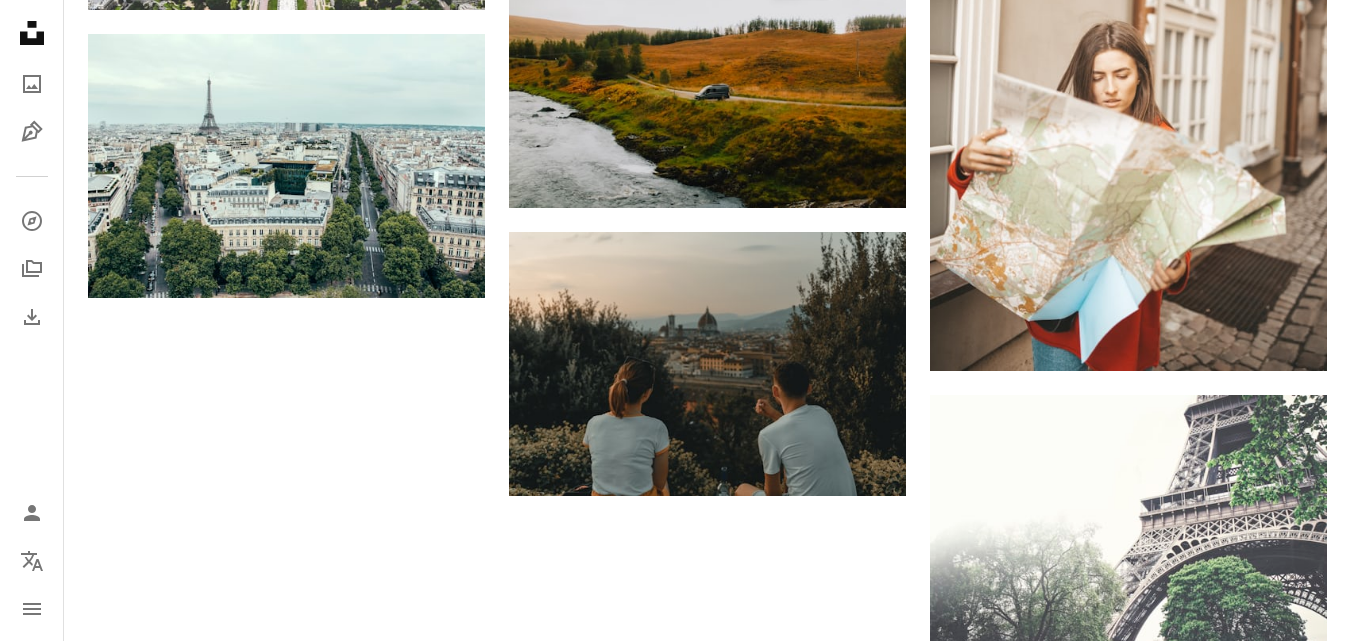 scroll, scrollTop: 2000, scrollLeft: 0, axis: vertical 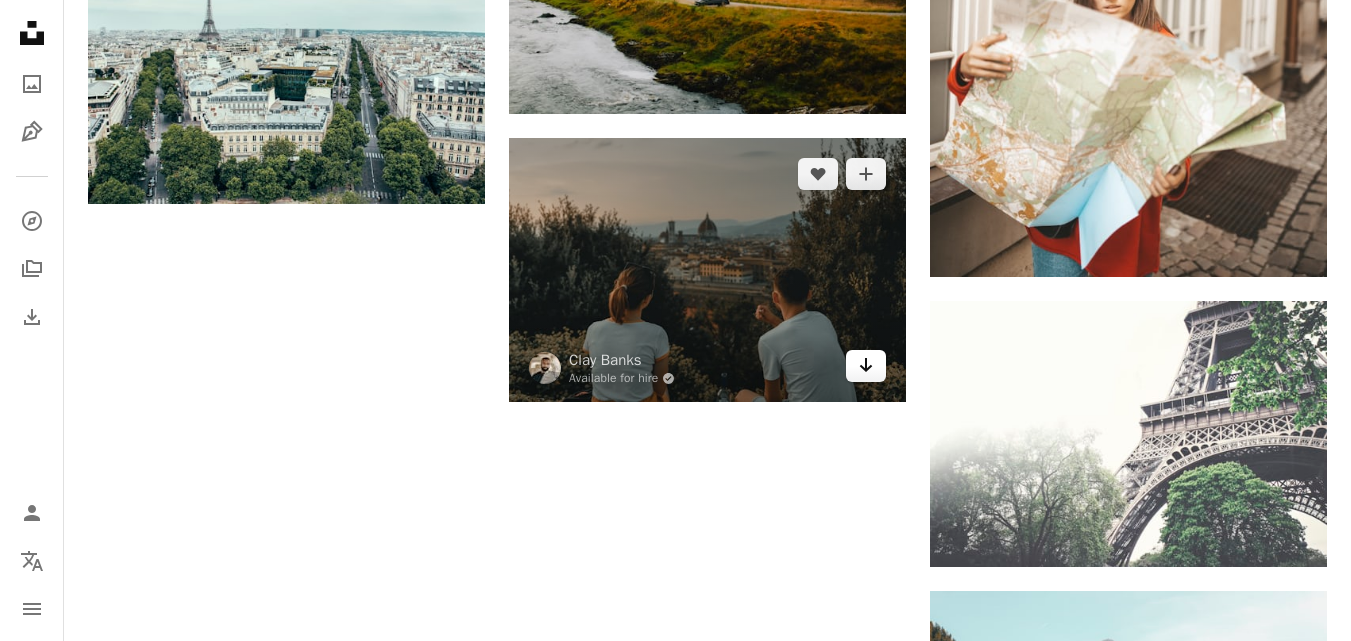 click on "Arrow pointing down" at bounding box center [866, 366] 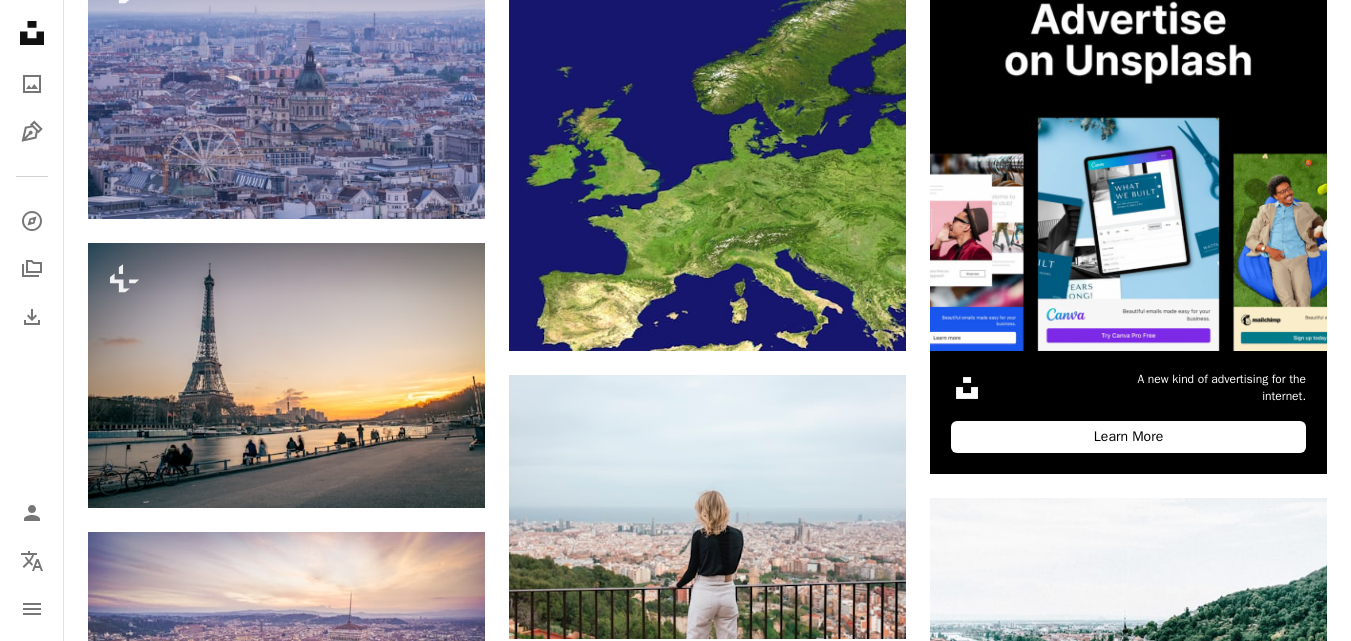 scroll, scrollTop: 0, scrollLeft: 0, axis: both 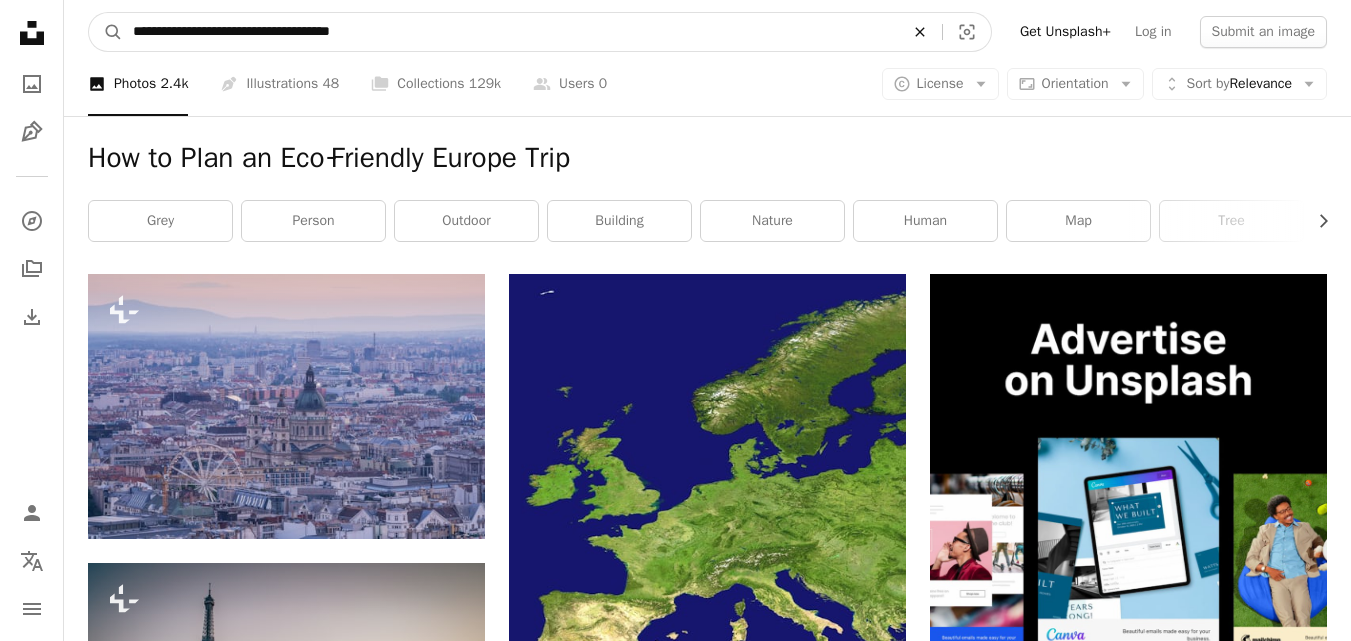 click on "An X shape" 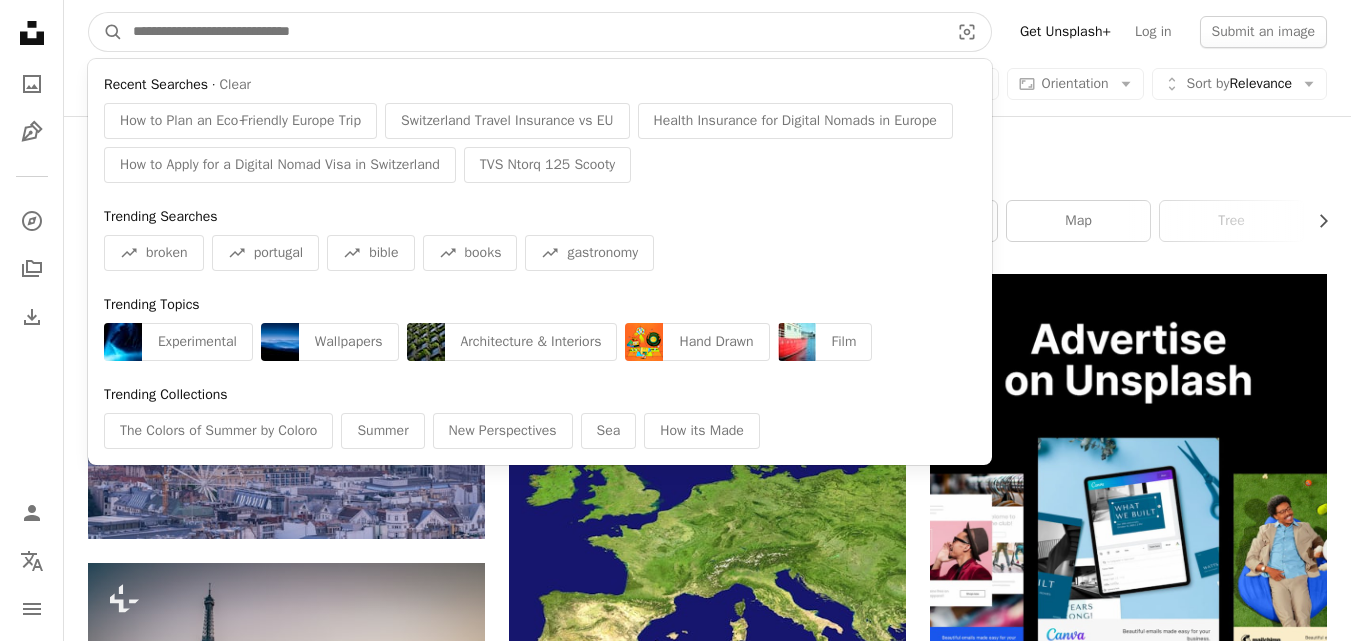 click at bounding box center [533, 32] 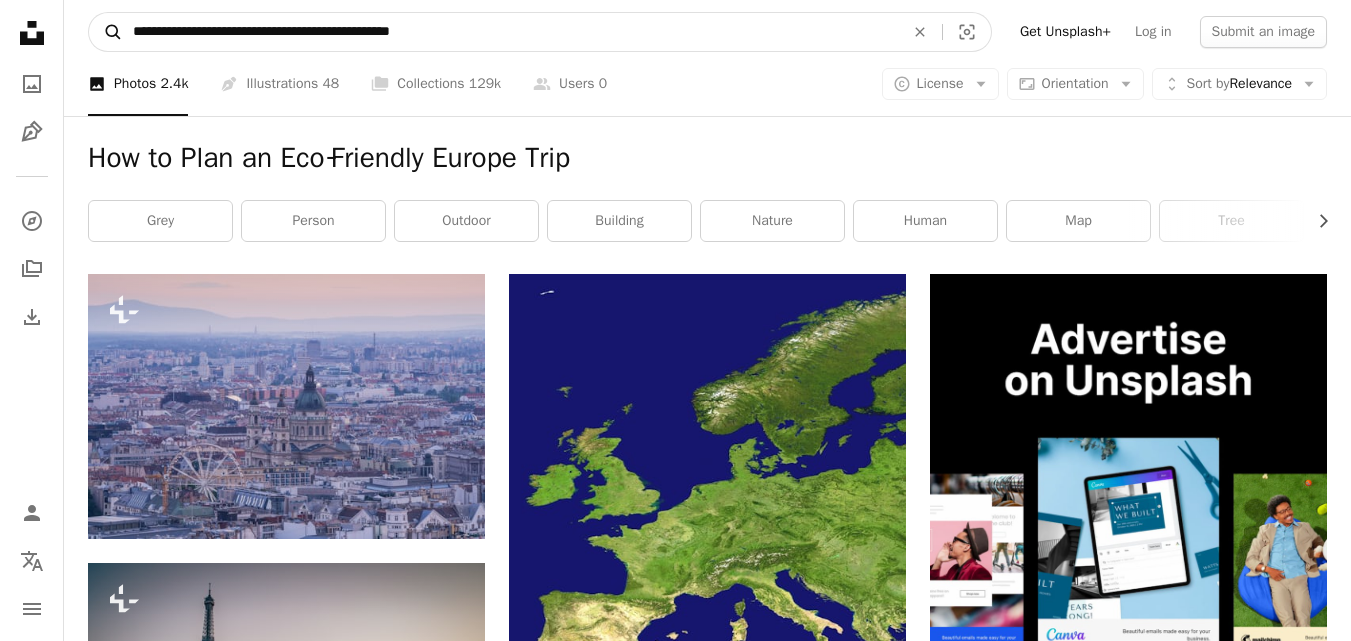 type on "**********" 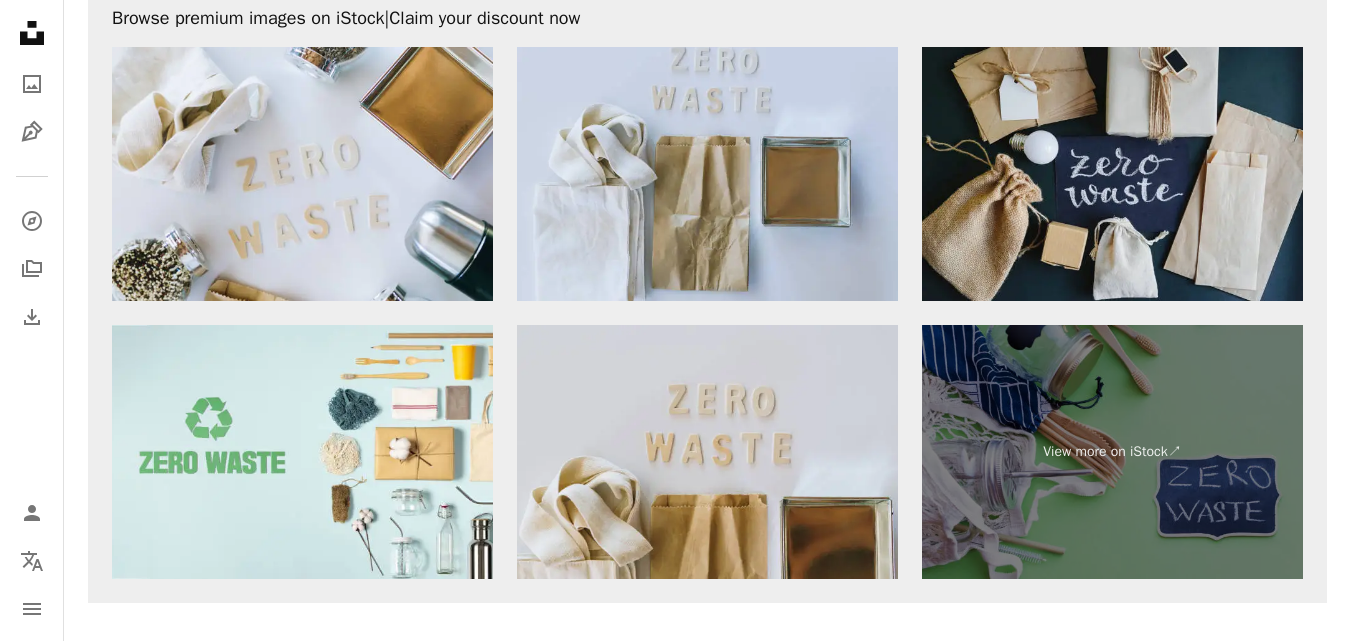 scroll, scrollTop: 3500, scrollLeft: 0, axis: vertical 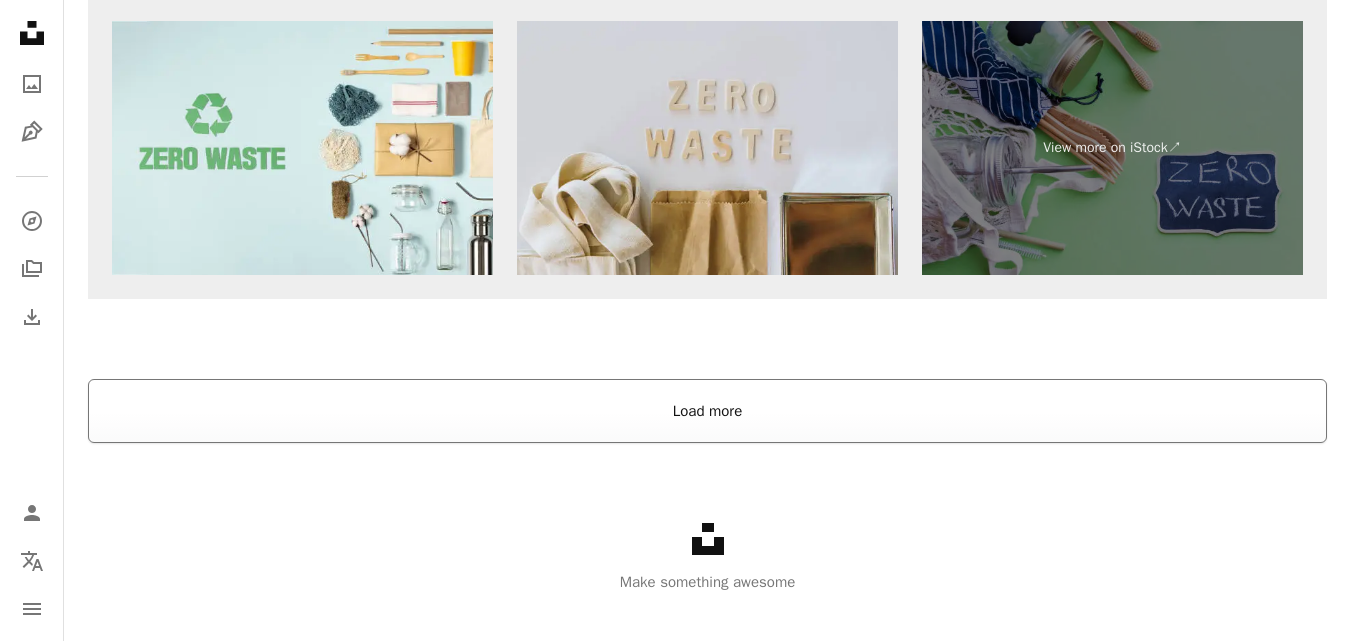 click on "Load more" at bounding box center (707, 411) 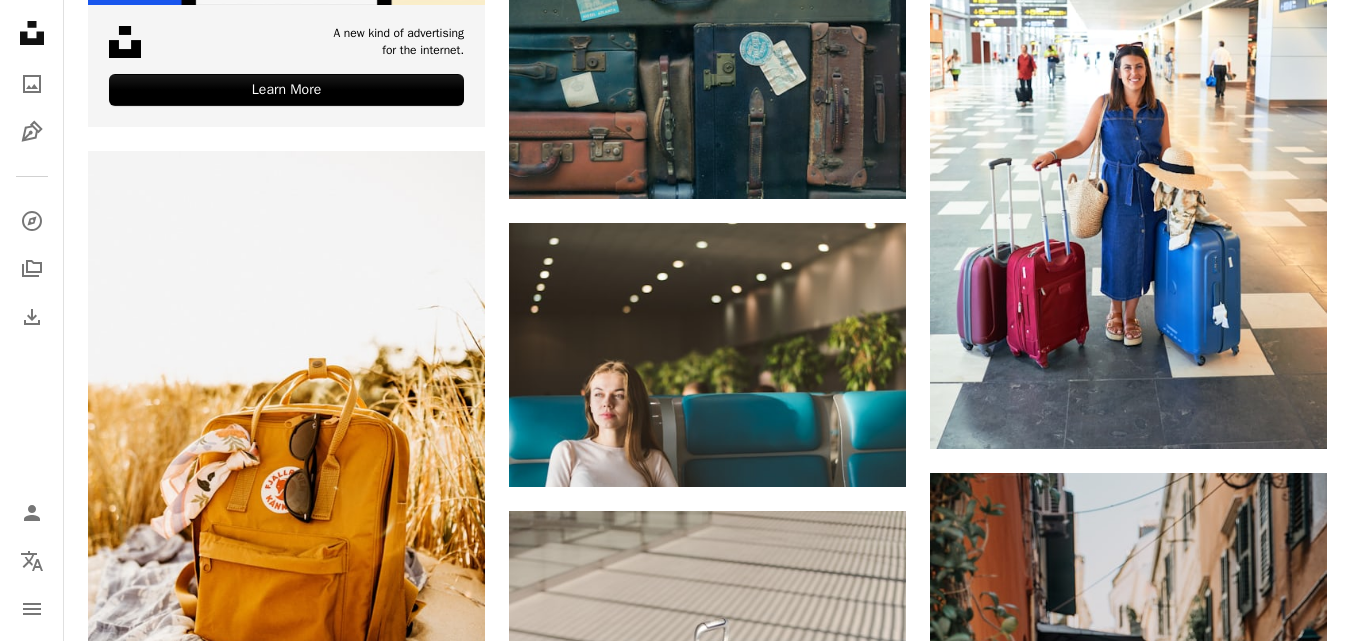 scroll, scrollTop: 4000, scrollLeft: 0, axis: vertical 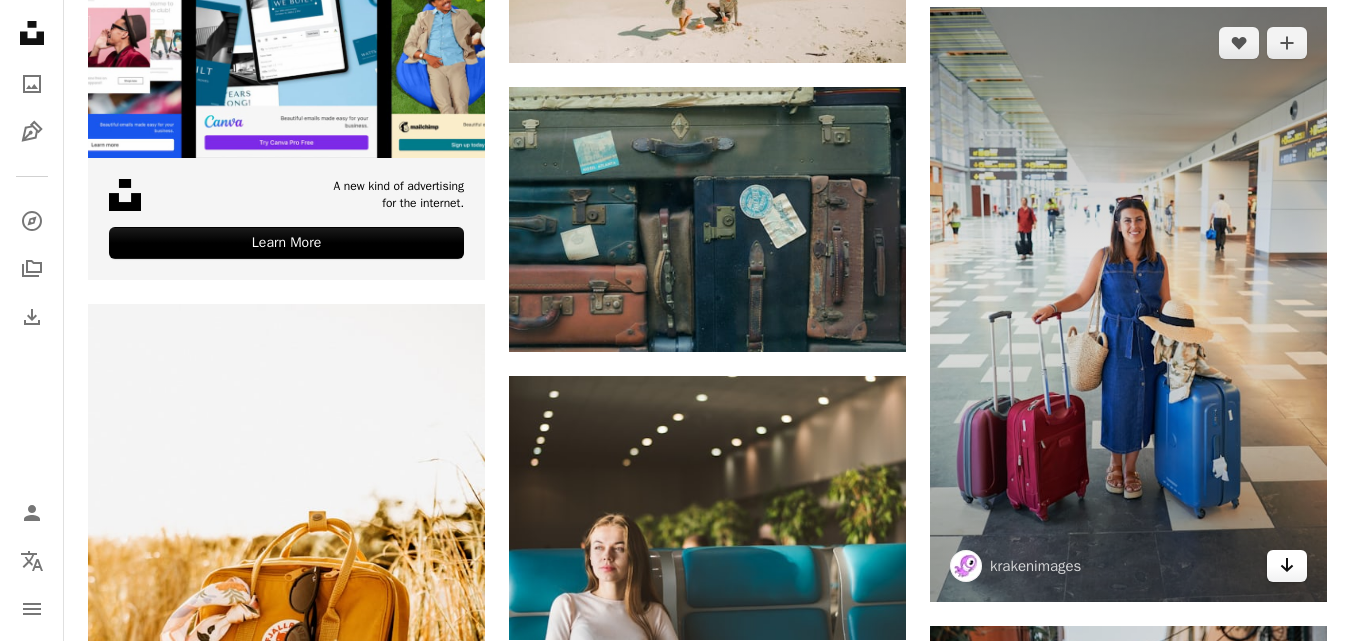 click 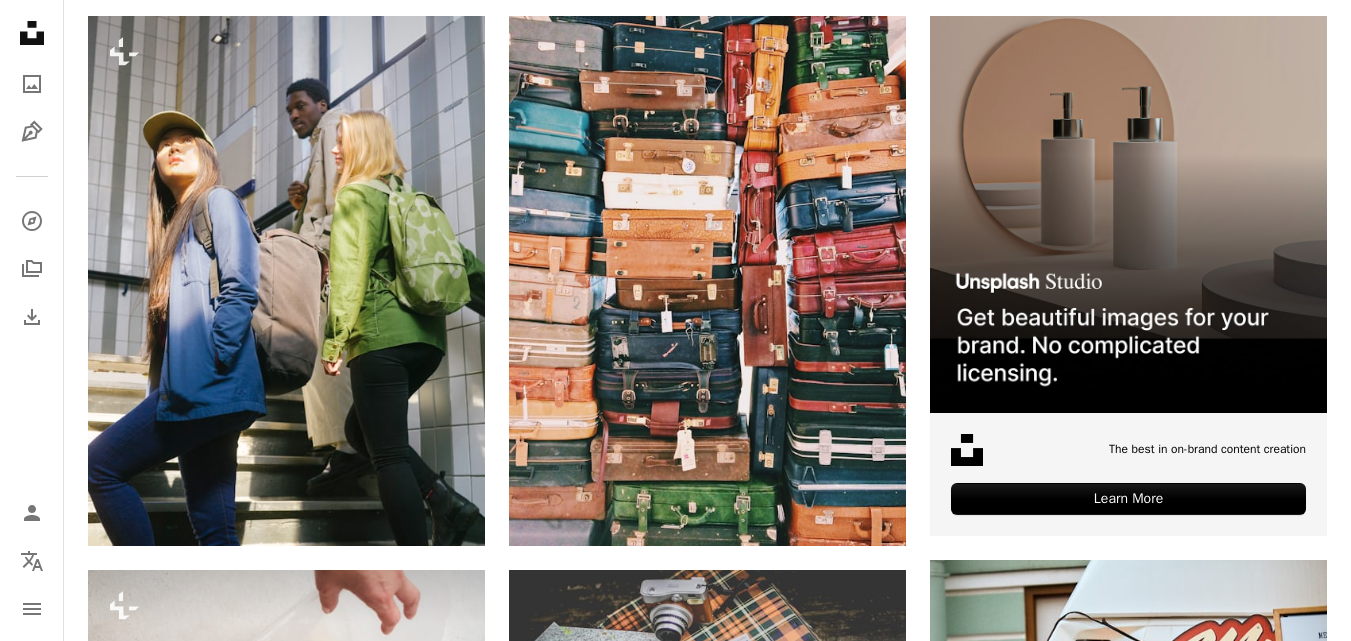 scroll, scrollTop: 0, scrollLeft: 0, axis: both 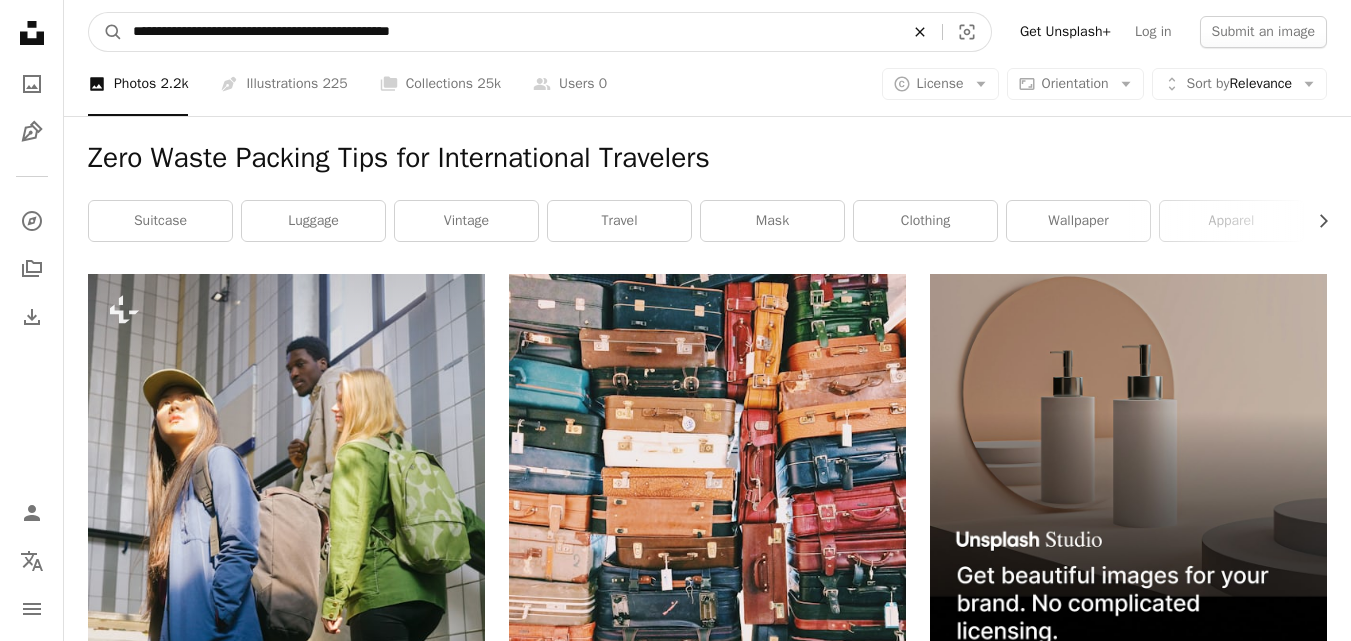 click on "An X shape" 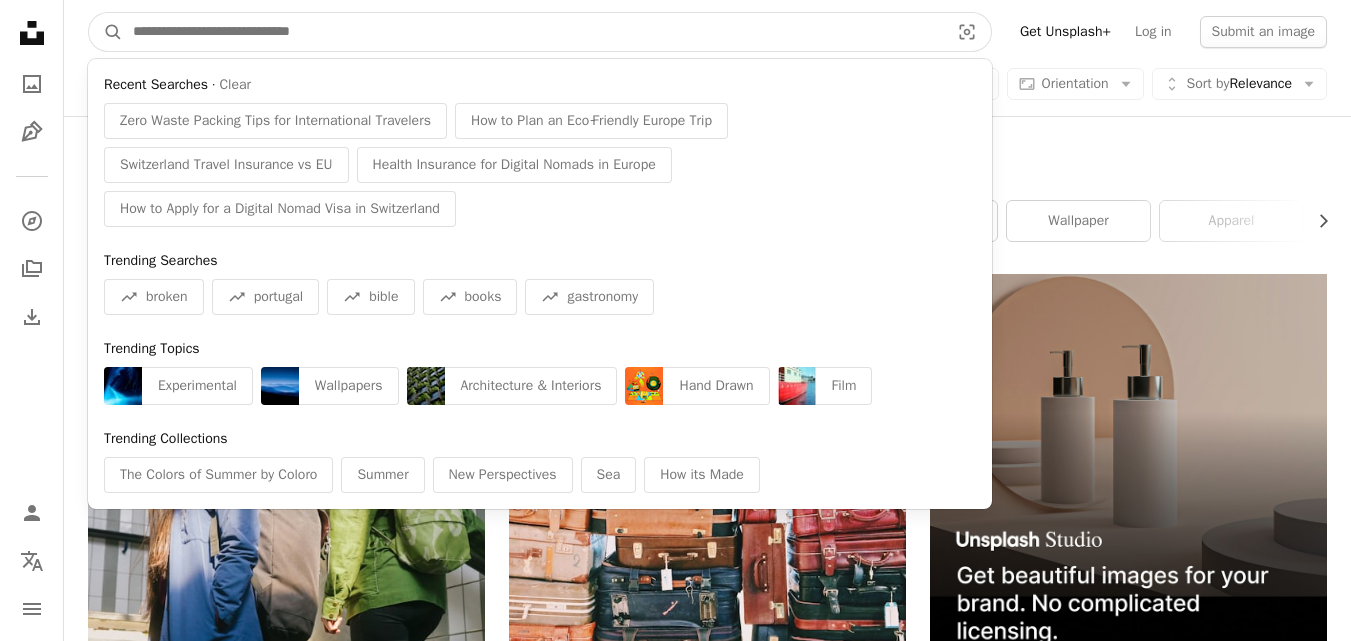 click at bounding box center [533, 32] 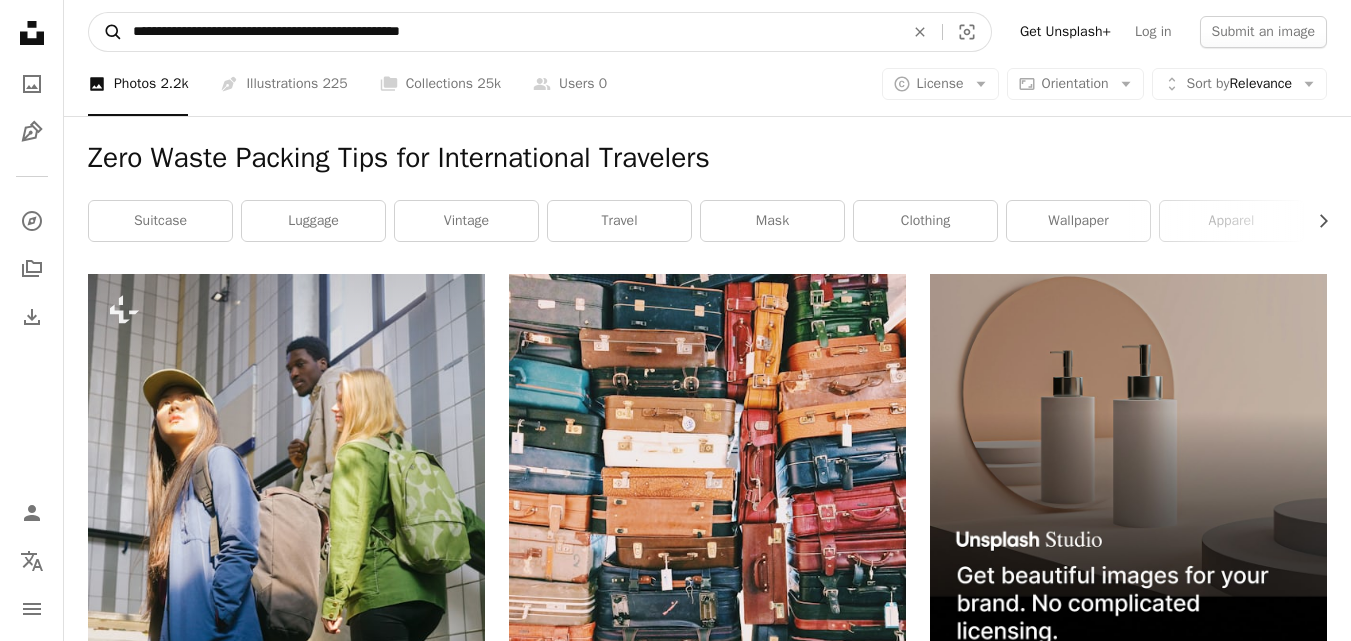 type on "**********" 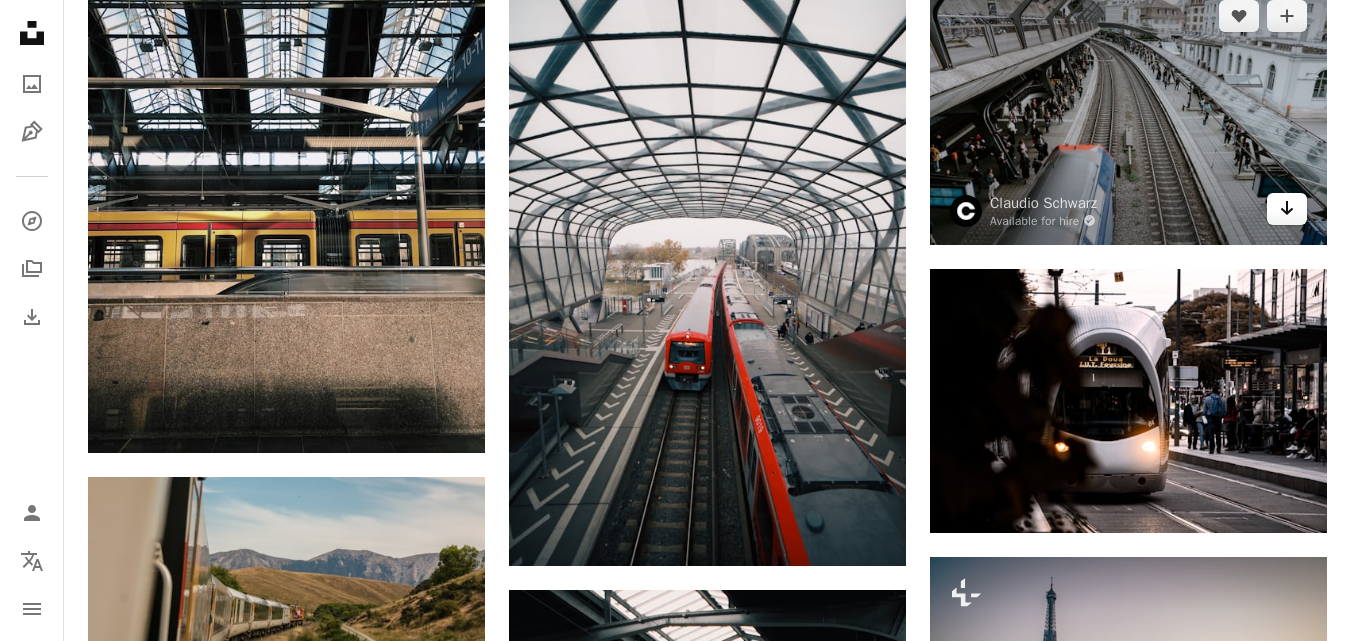 scroll, scrollTop: 2100, scrollLeft: 0, axis: vertical 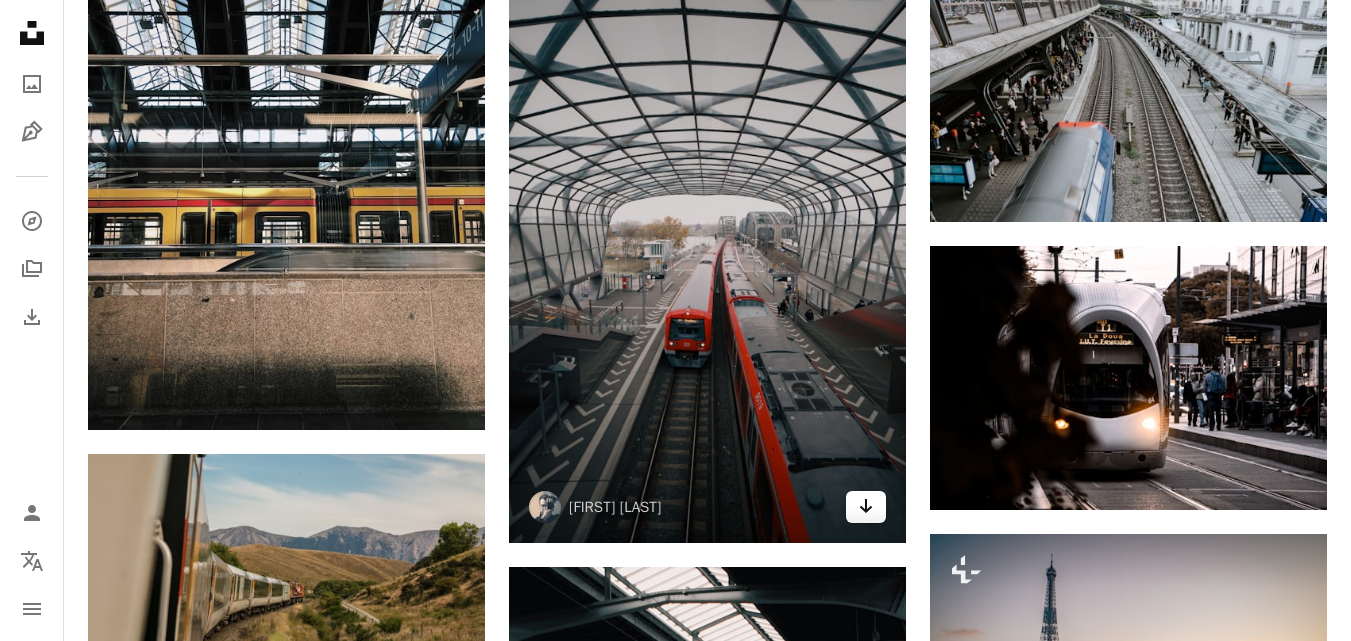 click on "Arrow pointing down" 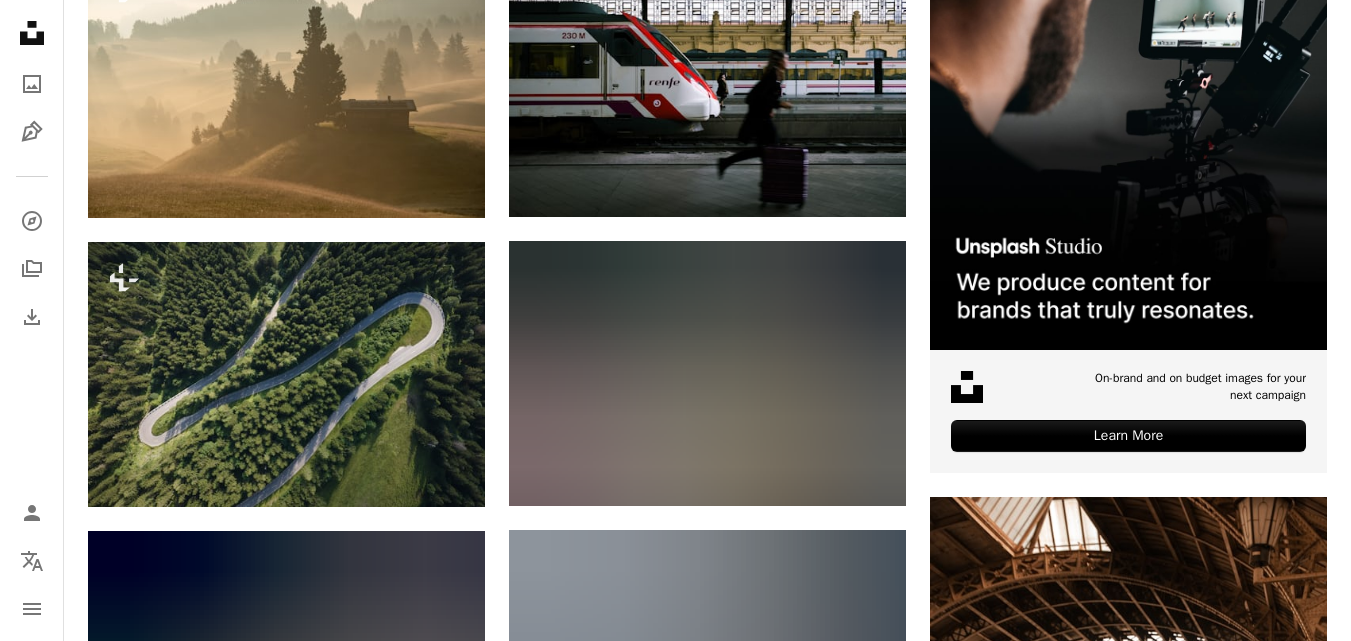 scroll, scrollTop: 0, scrollLeft: 0, axis: both 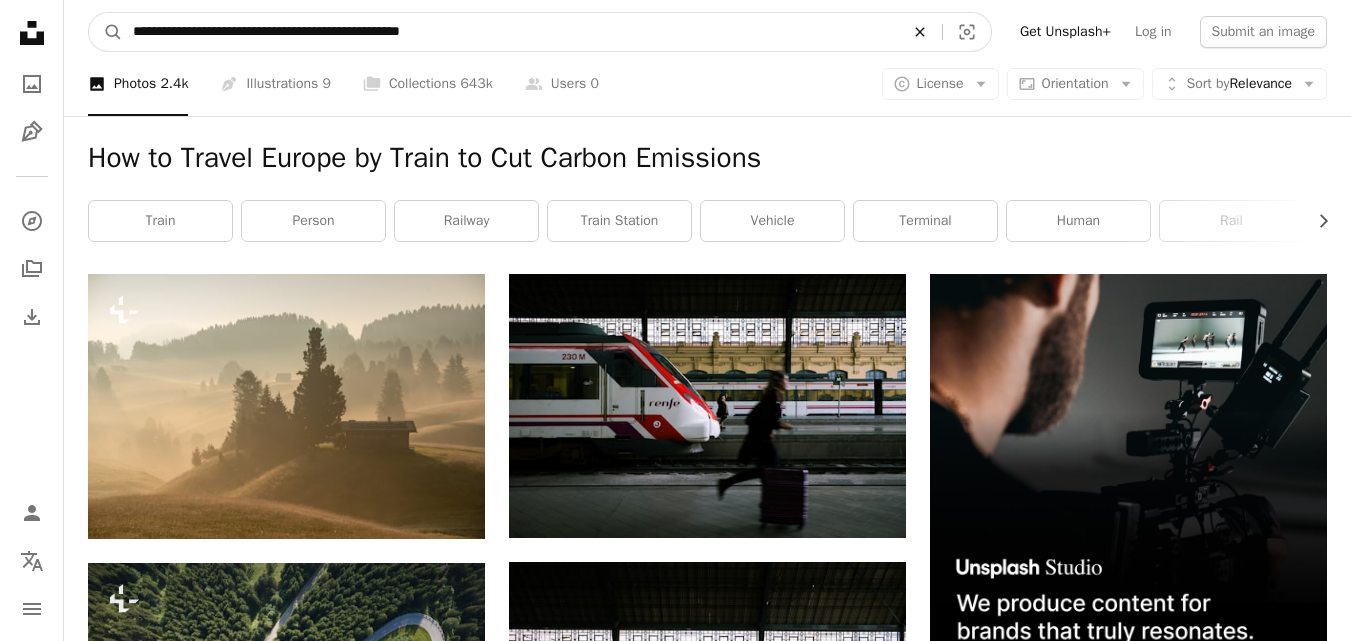 click on "An X shape" 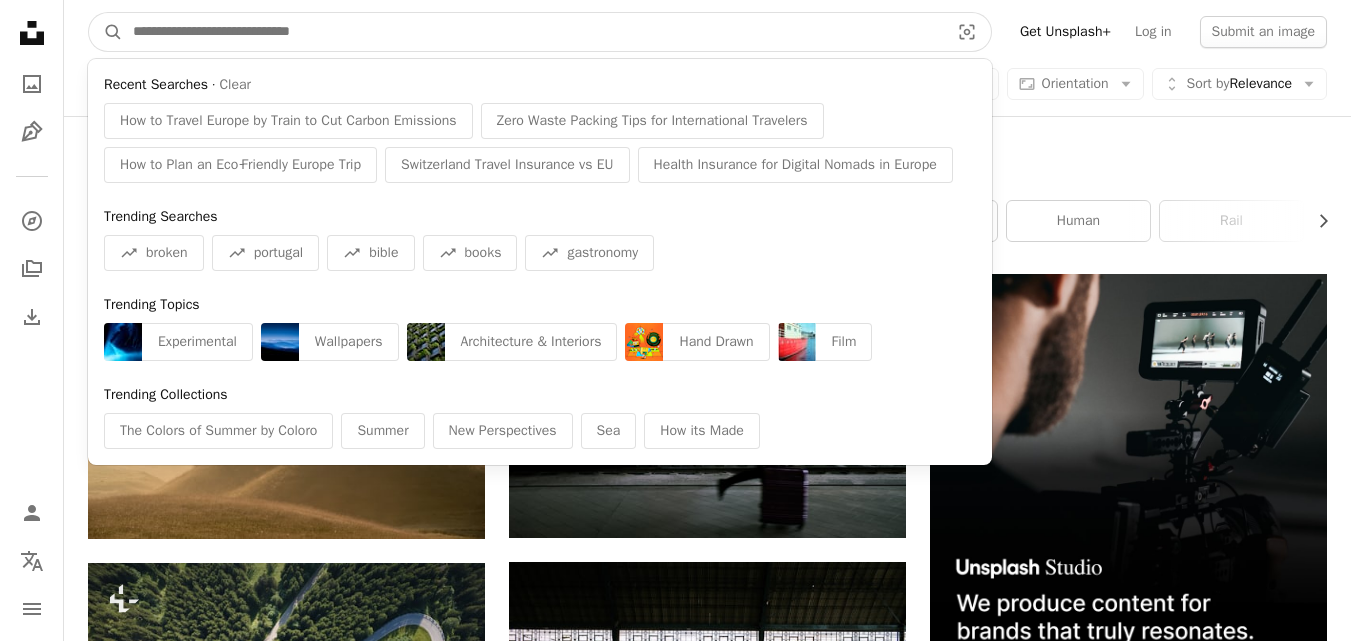 click at bounding box center (533, 32) 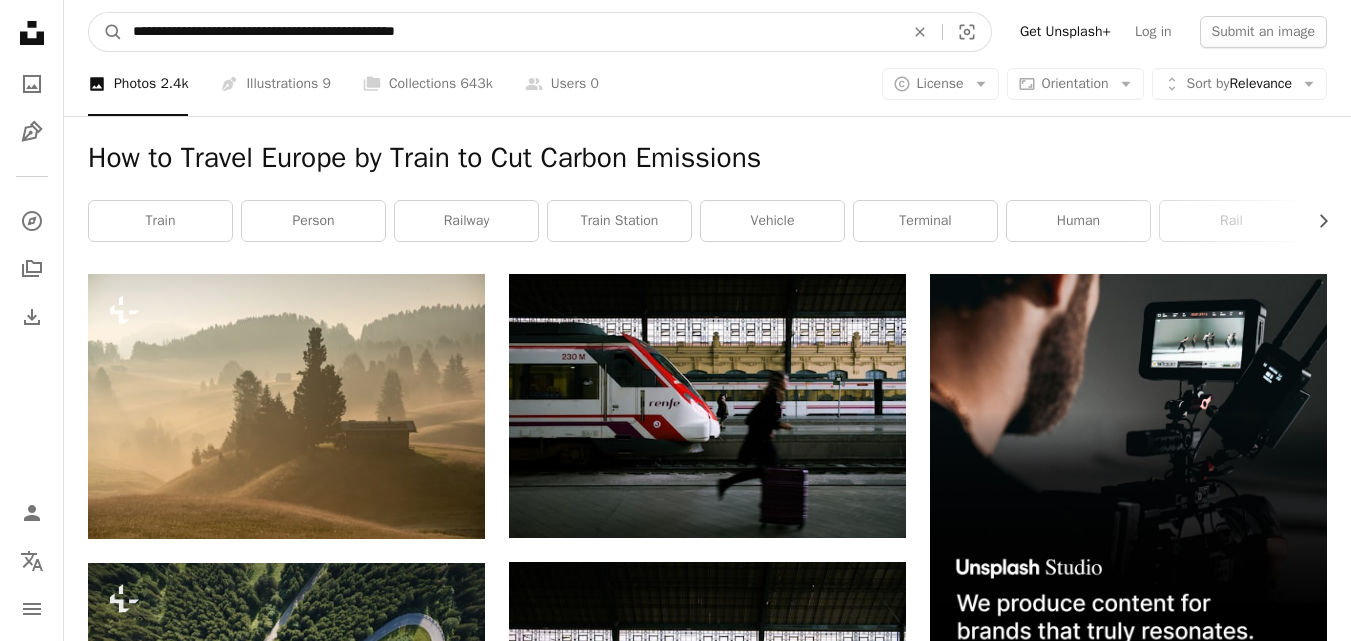 type on "**********" 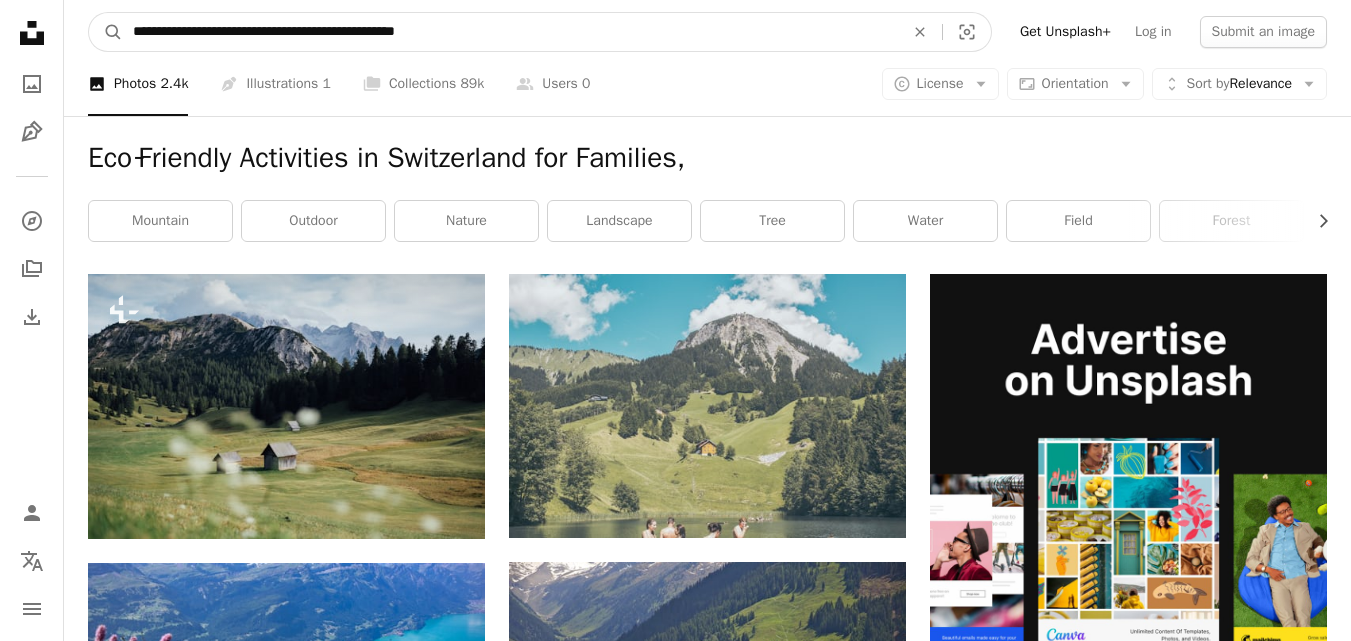 click on "**********" at bounding box center (510, 32) 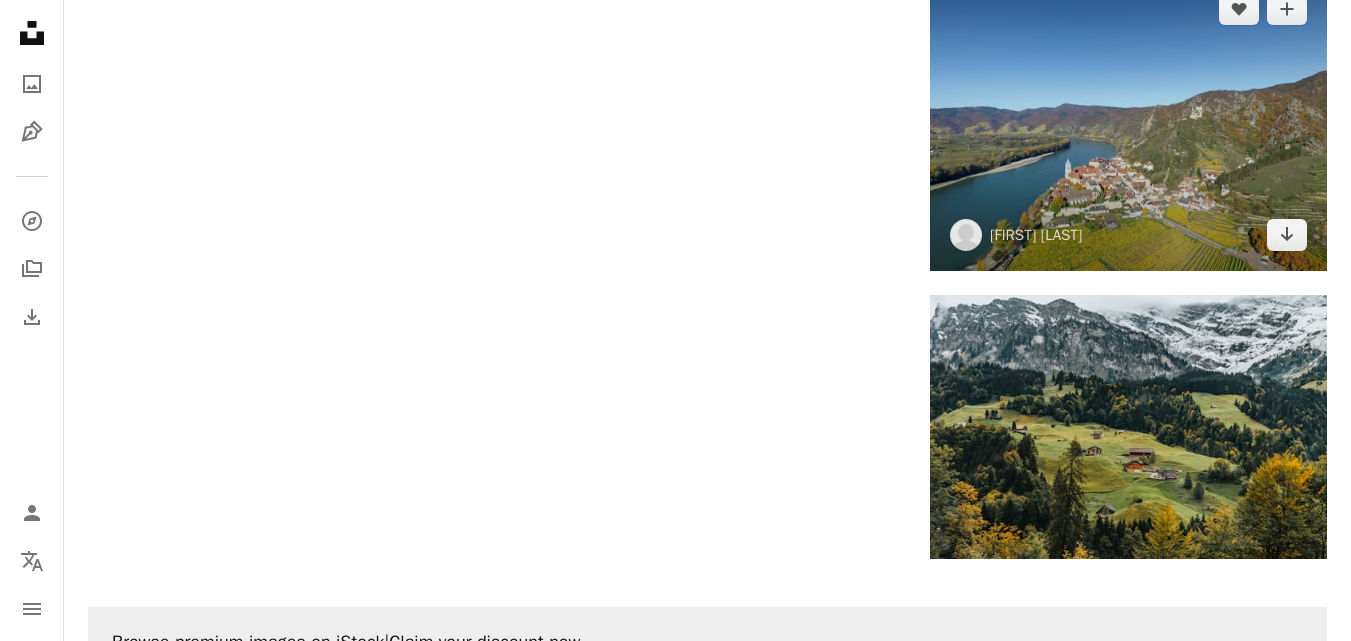 scroll, scrollTop: 2300, scrollLeft: 0, axis: vertical 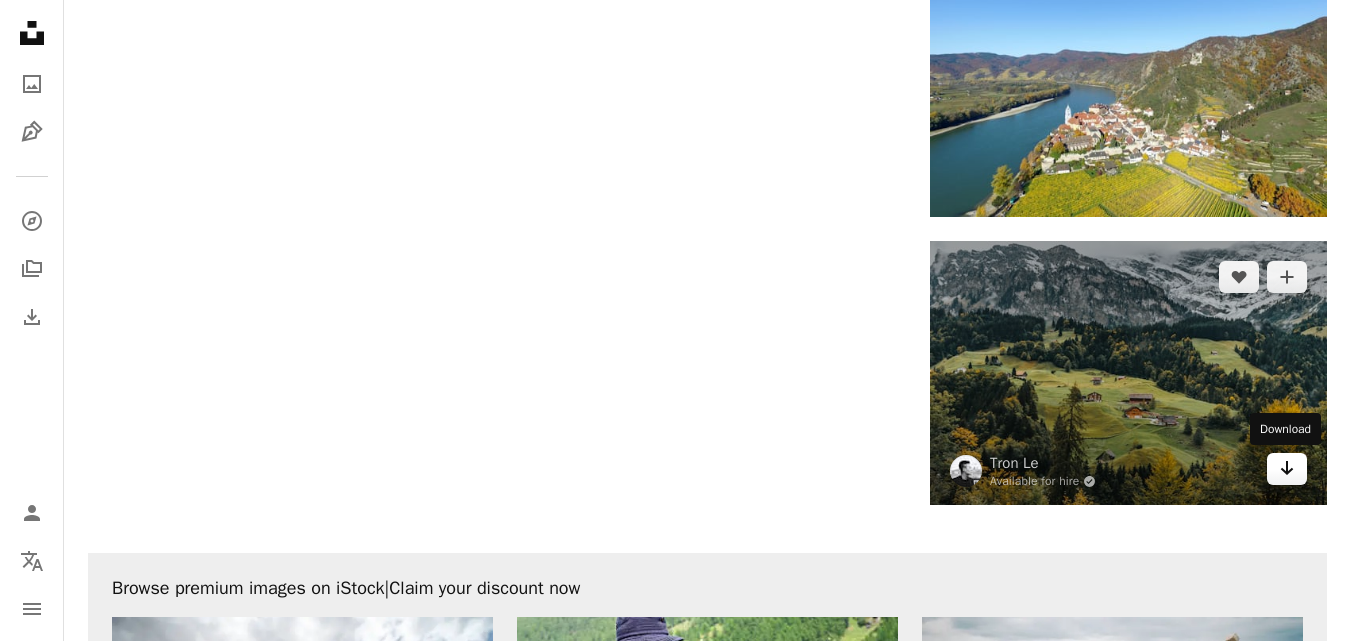 type on "**********" 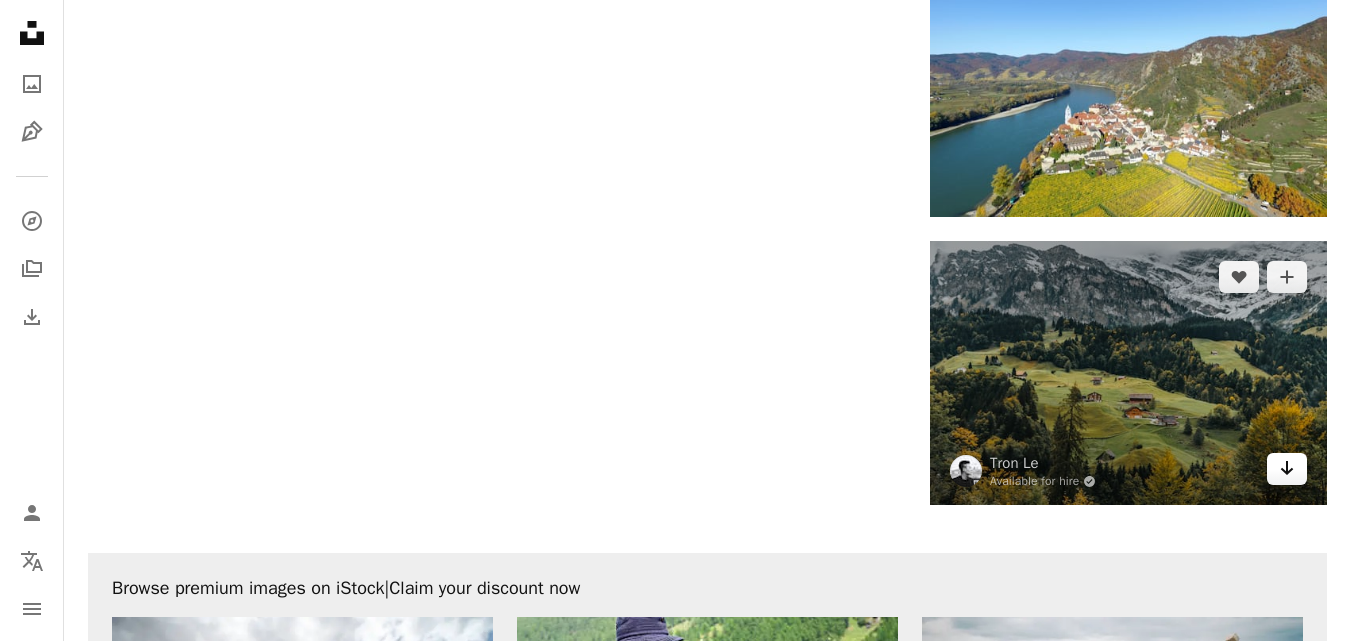 click on "Arrow pointing down" 